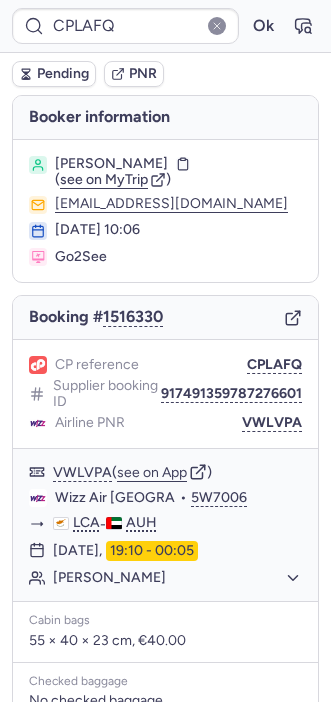 scroll, scrollTop: 0, scrollLeft: 0, axis: both 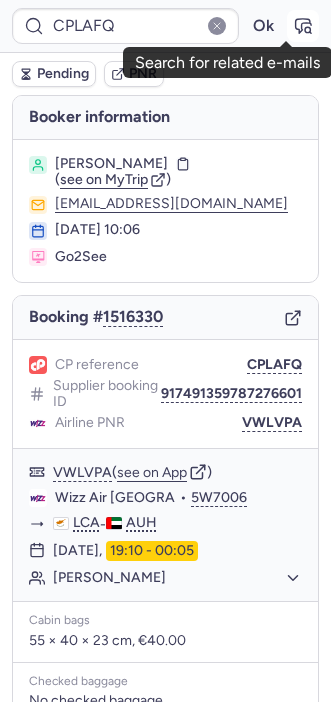 click 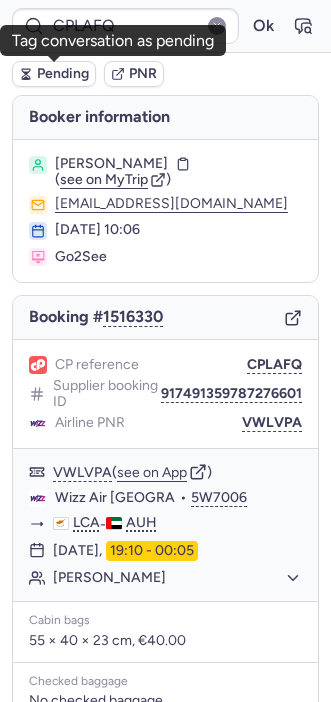 click on "Pending" at bounding box center (63, 74) 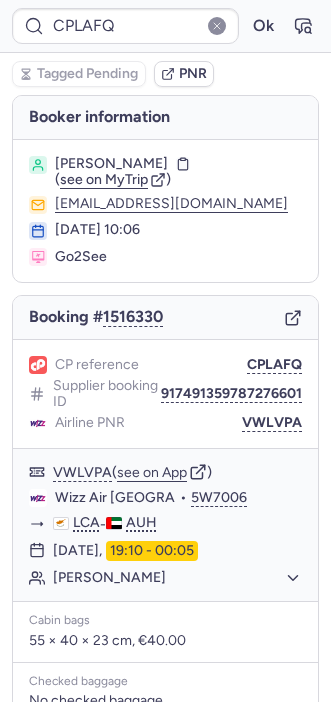 type on "CPONGF" 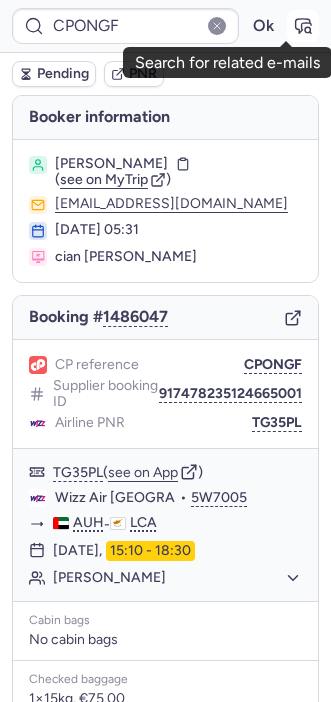 click 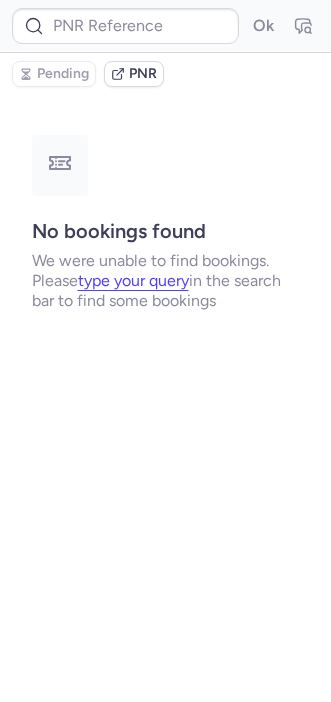 type on "CPONGF" 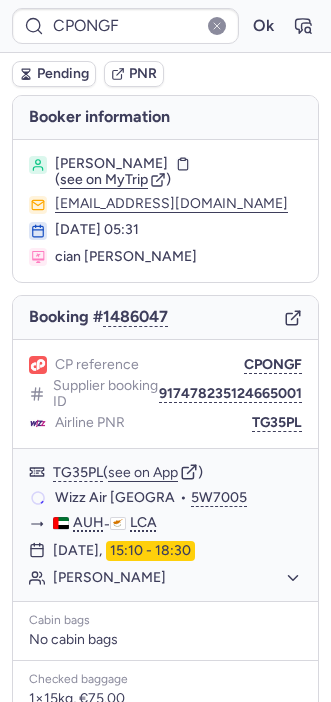 click on "CPONGF  Ok  Pending PNR [PERSON_NAME] information [PERSON_NAME]  ( see on MyTrip  )  [EMAIL_ADDRESS][DOMAIN_NAME] [DATE] 05:31 cian [PERSON_NAME] Booking # 1486047 CP reference CPONGF Supplier booking ID 917478235124665001 Airline PNR TG35PL TG35PL  ( see on App )  Wizz Air [GEOGRAPHIC_DATA]  •  5W7005 AUH  -  LCA [DATE]  15:10 - 18:30 [PERSON_NAME]   Cabin bags  No cabin bags Checked baggage 1×15kg, €75.00 Price €131.98  1041498180  ( see flight )  PKFARE [EMAIL_ADDRESS][DOMAIN_NAME] [EMAIL_ADDRESS][DOMAIN_NAME] [EMAIL_ADDRESS][DOMAIN_NAME] [PHONE_NUMBER] Checking supplier's conditions...
Tag conversation as pending" at bounding box center [165, 0] 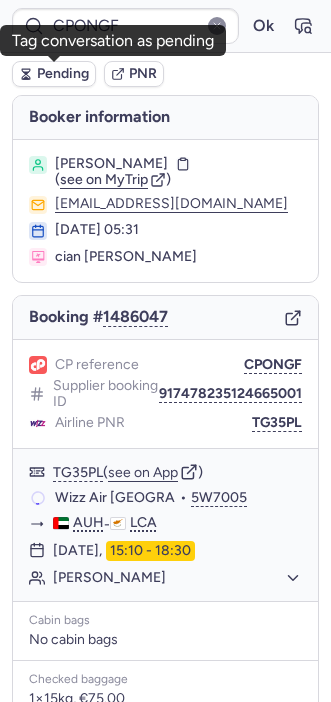 click on "Pending" at bounding box center [63, 74] 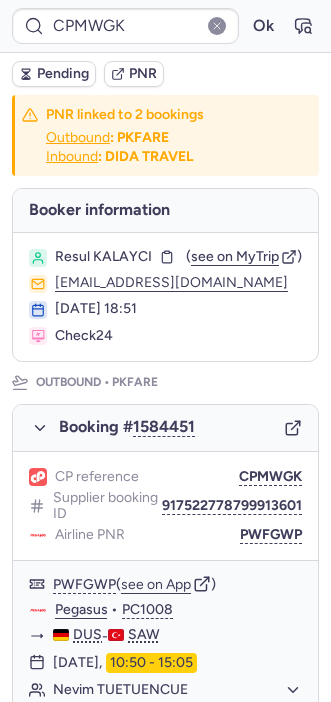 type on "465802" 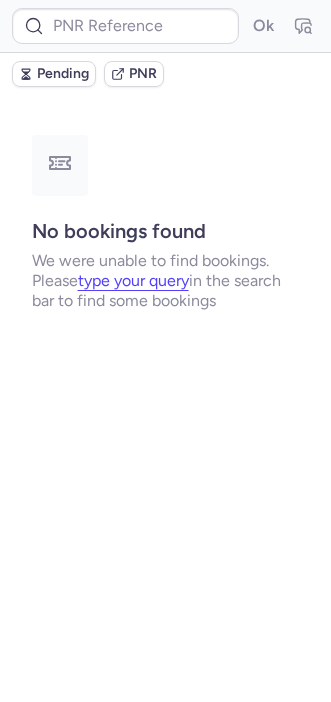 type on "003KM6" 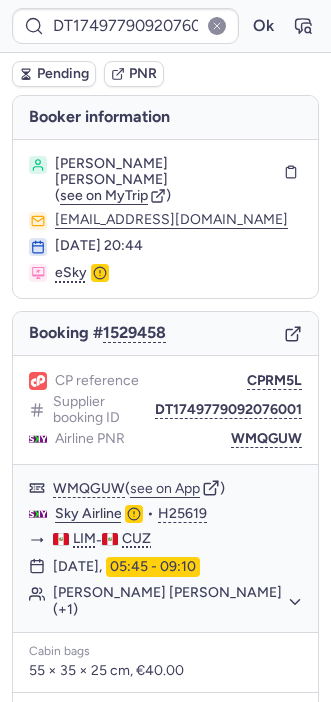 click on "DT1749779092076001  Ok  Pending PNR [PERSON_NAME] information [PERSON_NAME] [PERSON_NAME]  ( see on MyTrip  )  [EMAIL_ADDRESS][DOMAIN_NAME] [DATE] 20:44 eSky Booking # 1529458 CP reference CPRM5L Supplier booking ID DT1749779092076001 Airline PNR WMQGUW WMQGUW  ( see on App )  Sky Airline  •  H25619 LIM  -  CUZ [DATE]  05:45 - 09:10 [PERSON_NAME] [PERSON_NAME] (+1)  Cabin bags  55 × 35 × 25 cm, €40.00 Checked baggage No checked baggage Price €190.02  1116583709  ( see flight )  DIDA TRAVEL [EMAIL_ADDRESS][DOMAIN_NAME] [PHONE_NUMBER] Specific conditions" at bounding box center (165, 0) 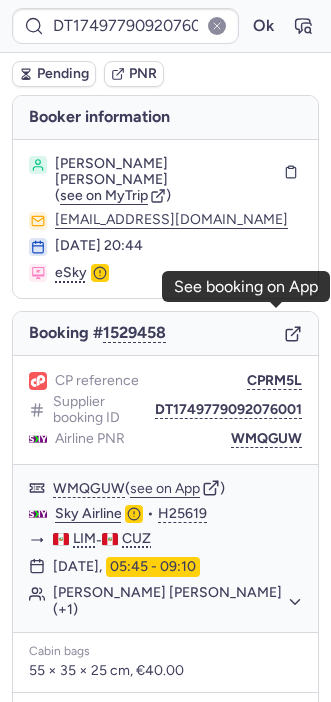 click 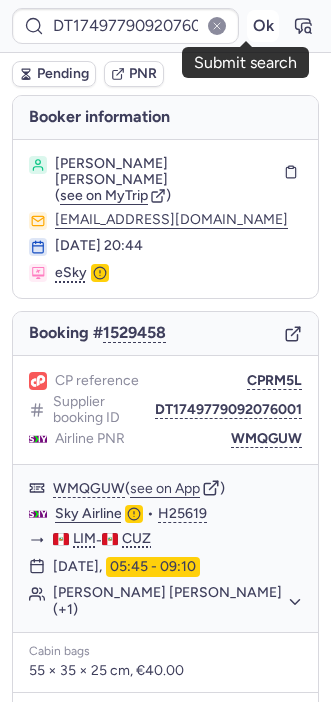 click on "Ok" at bounding box center (263, 26) 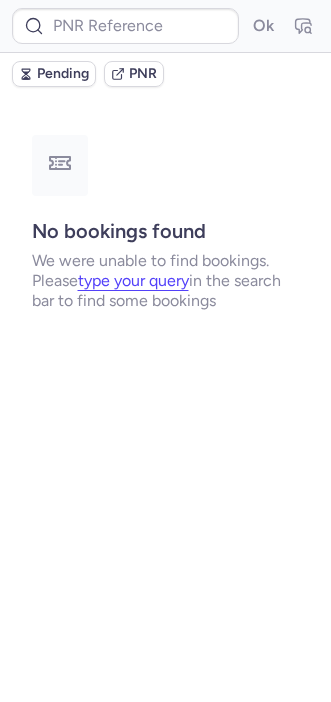 type on "CPHPWZ" 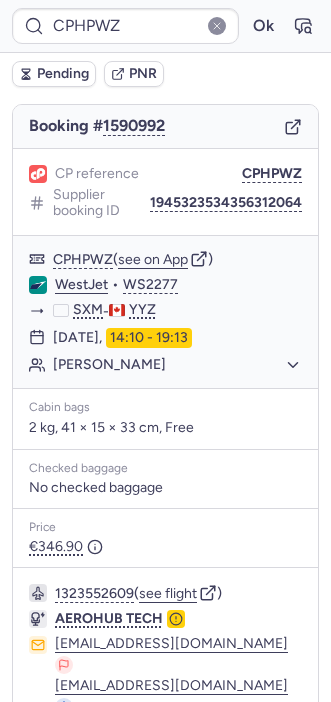 scroll, scrollTop: 274, scrollLeft: 0, axis: vertical 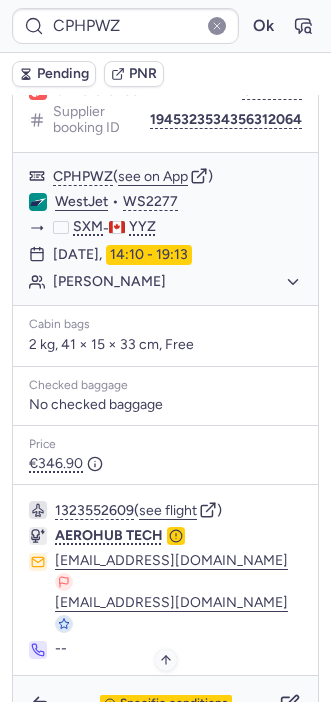 click on "Specific conditions" at bounding box center (174, 704) 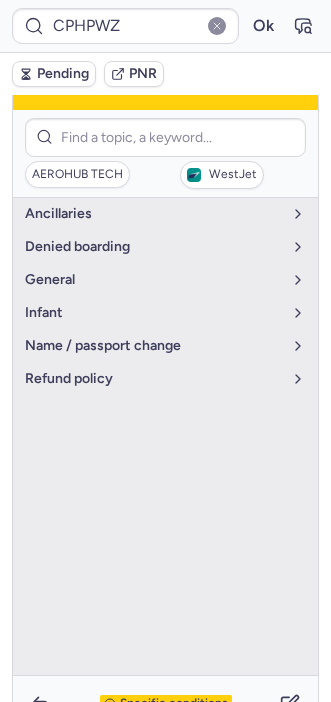 click on "Specific conditions" at bounding box center [174, 704] 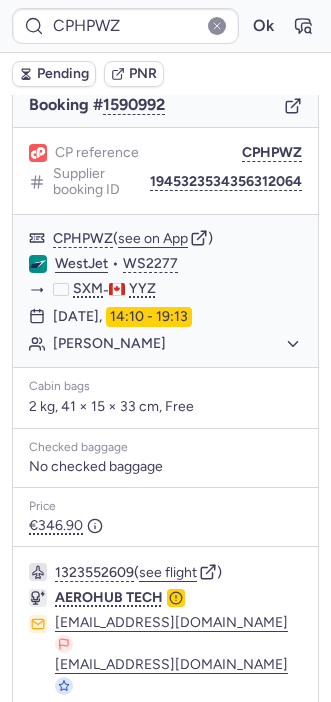 scroll, scrollTop: 274, scrollLeft: 0, axis: vertical 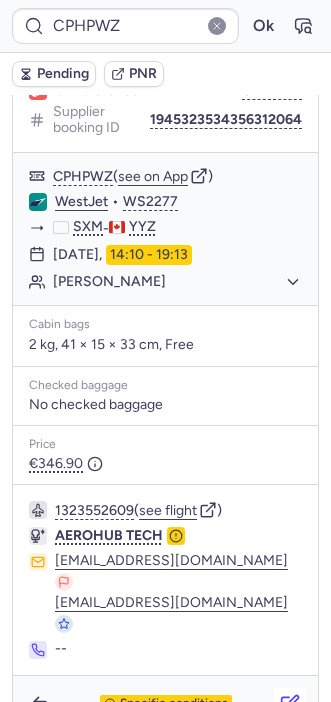 click 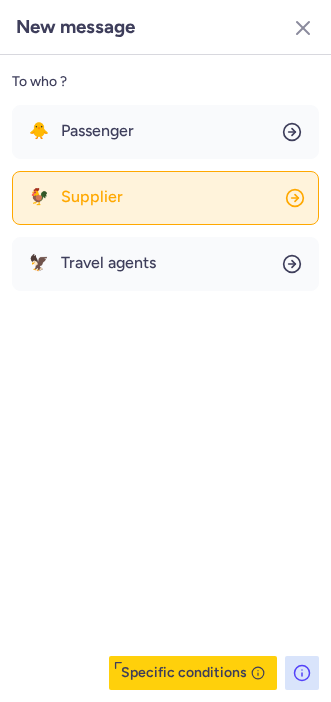 click on "Supplier" at bounding box center (92, 197) 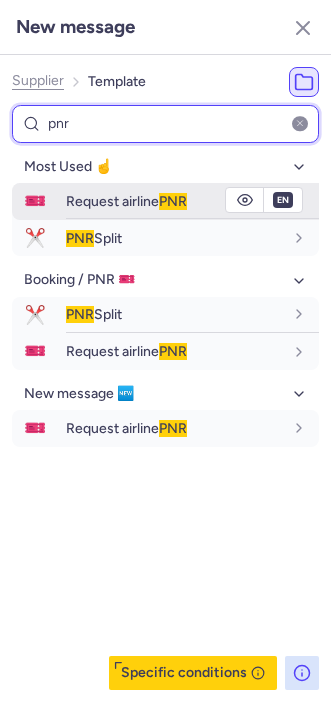 type on "pnr" 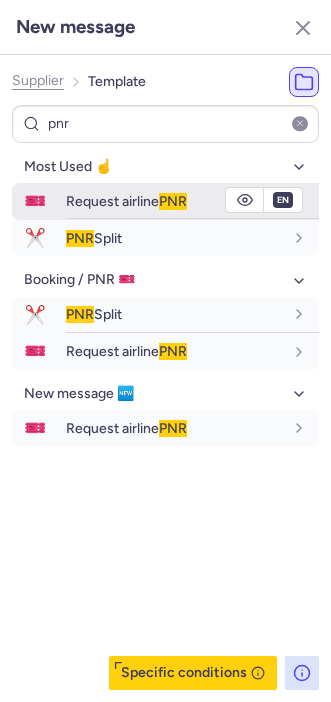click on "🎫" at bounding box center [35, 201] 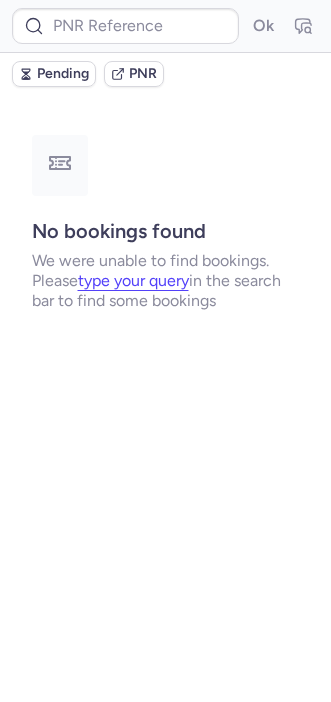 scroll, scrollTop: 0, scrollLeft: 0, axis: both 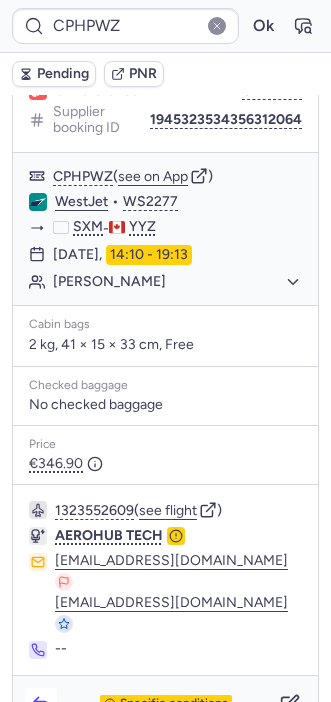 click 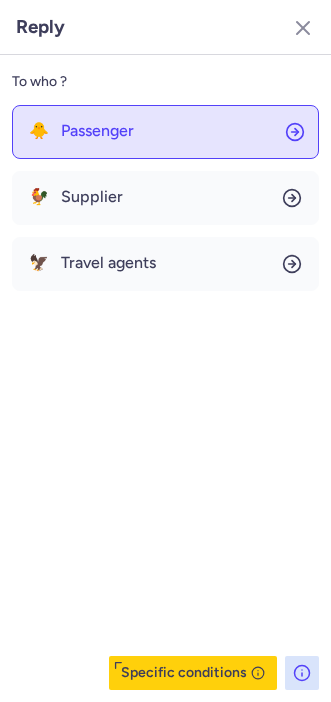 click on "🐥 Passenger" 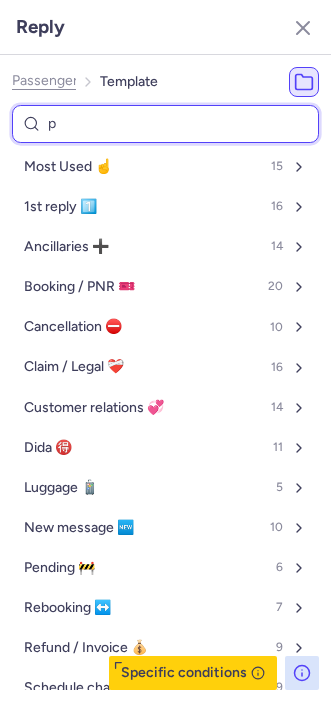 type on "pe" 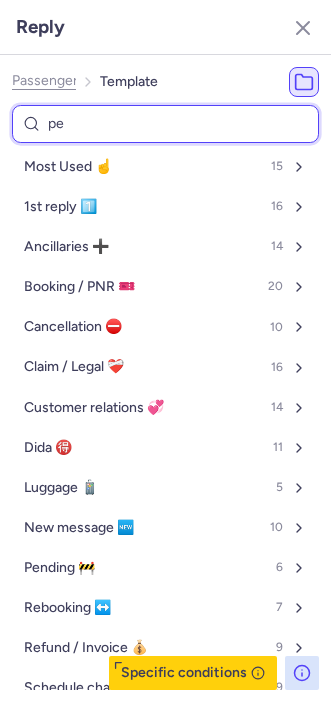 select on "en" 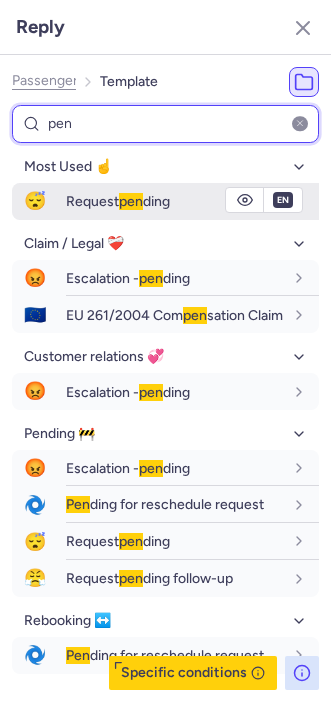 type on "pen" 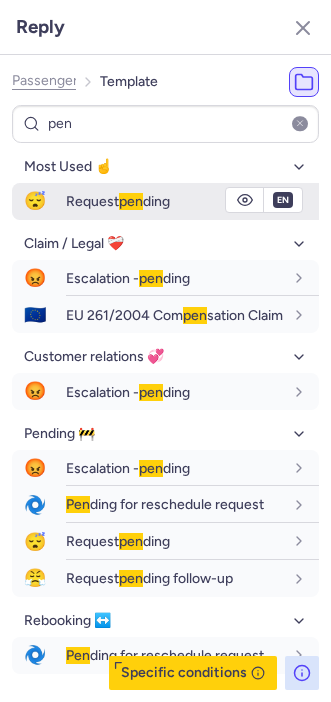 click on "Request  pen ding" at bounding box center (118, 201) 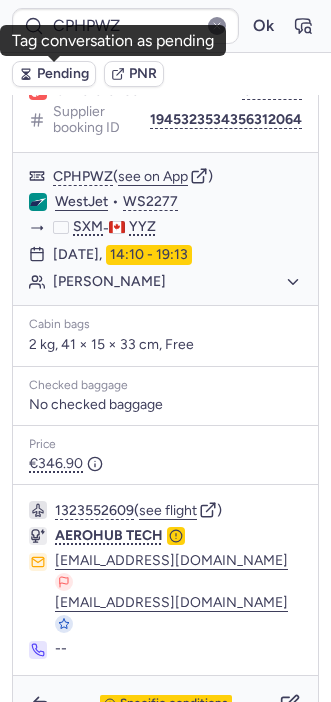 click on "Pending" at bounding box center (63, 74) 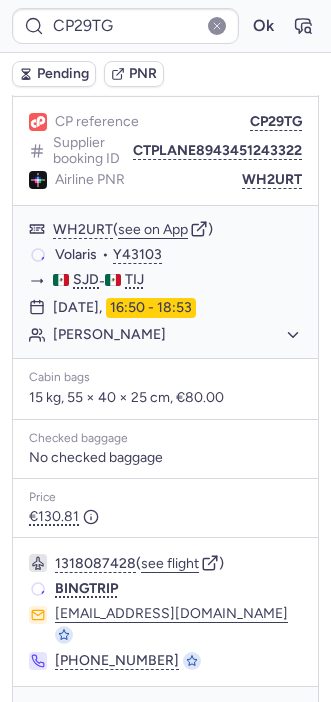 scroll, scrollTop: 368, scrollLeft: 0, axis: vertical 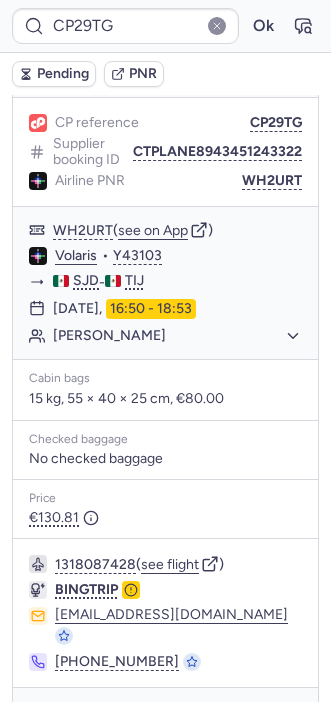 type on "CP8ZWO" 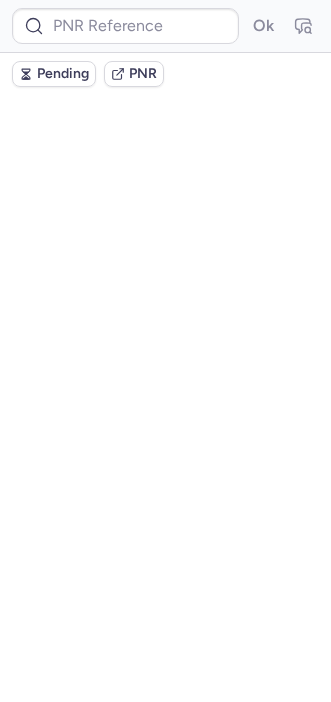 scroll, scrollTop: 0, scrollLeft: 0, axis: both 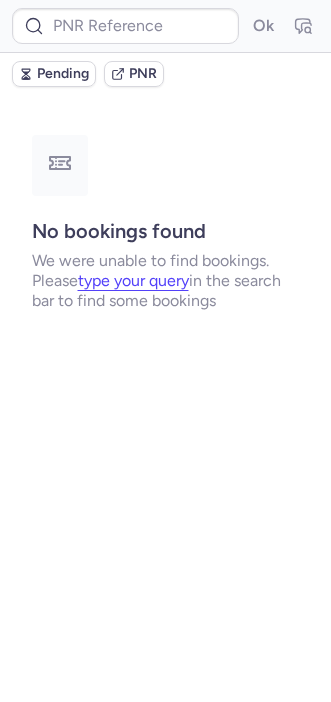 type on "10812517210640" 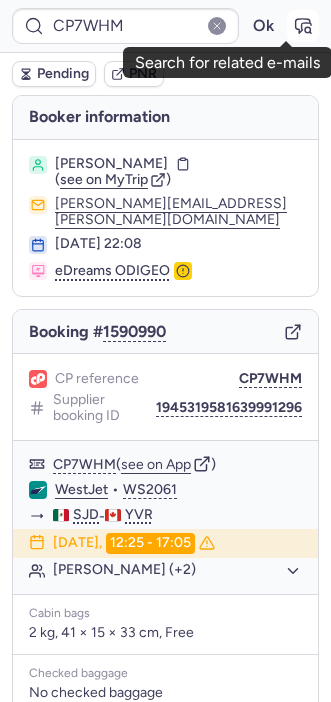 click 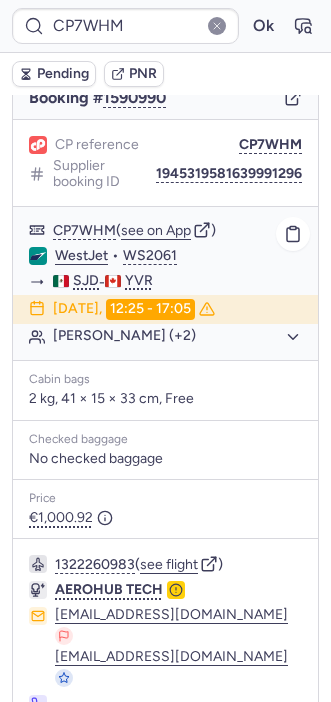 scroll, scrollTop: 274, scrollLeft: 0, axis: vertical 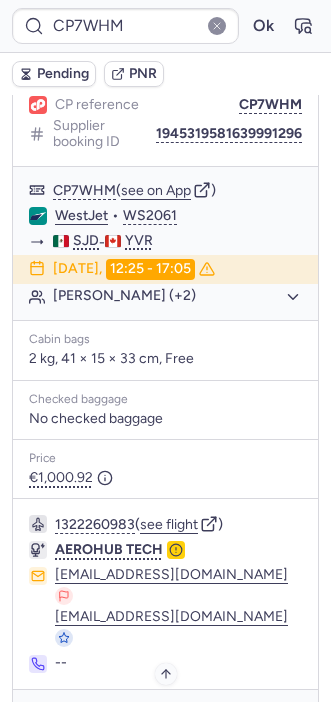 click on "Specific conditions" at bounding box center [174, 718] 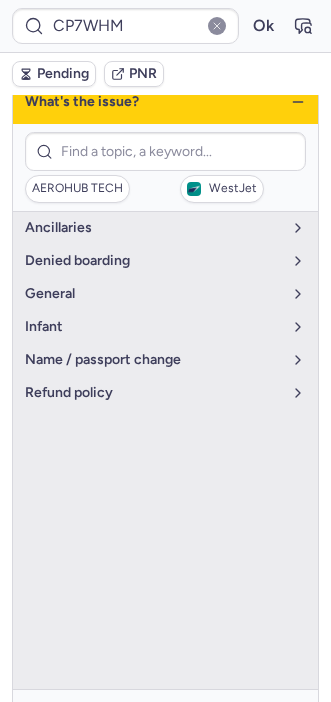click on "Specific conditions" at bounding box center (174, 718) 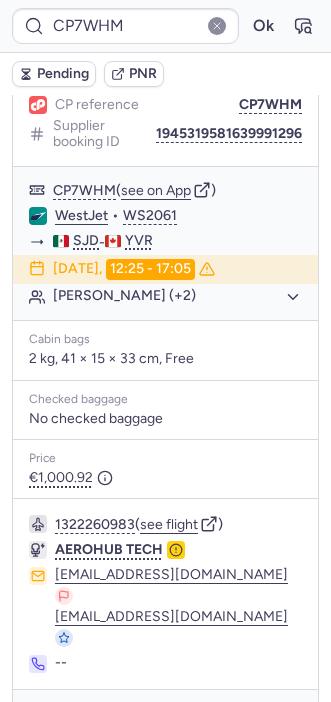 click 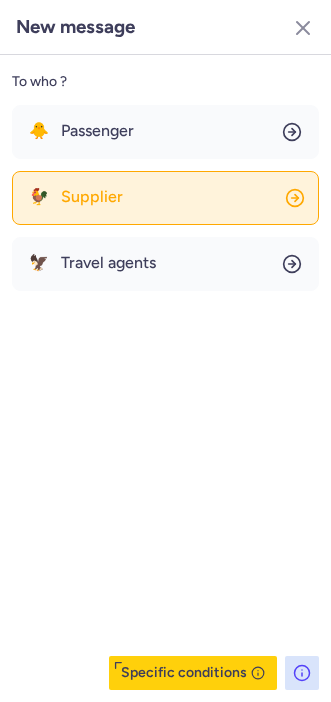 click on "Supplier" at bounding box center [92, 197] 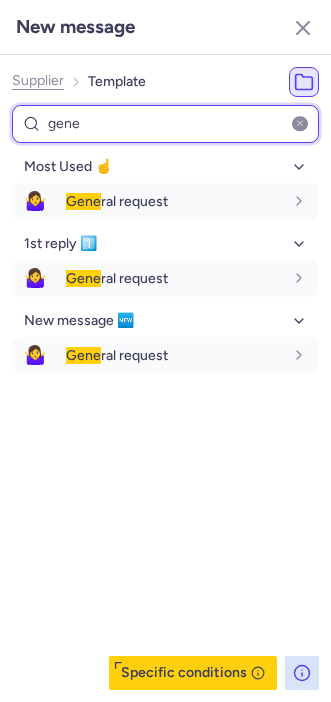 type on "gene" 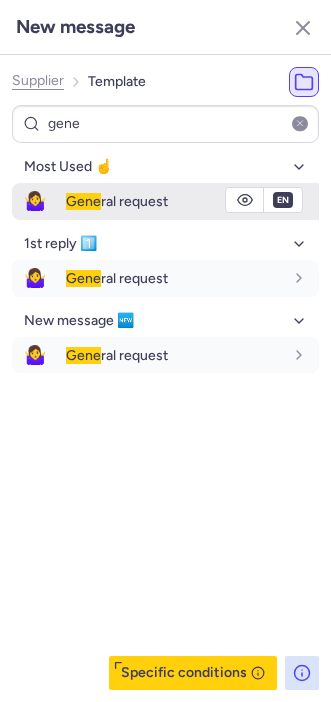 click on "Gene" at bounding box center [83, 201] 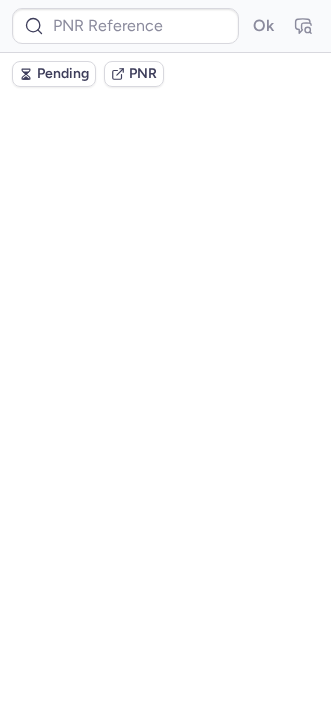 scroll, scrollTop: 0, scrollLeft: 0, axis: both 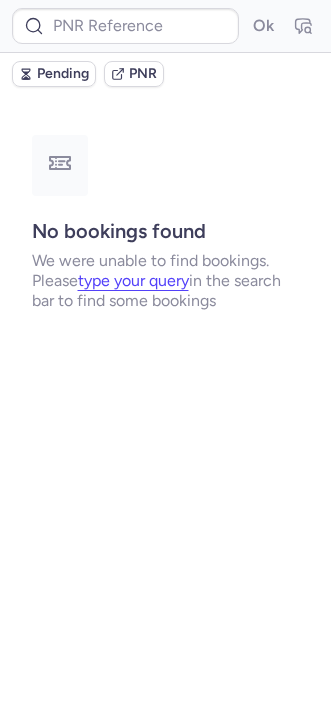 type on "CP7WHM" 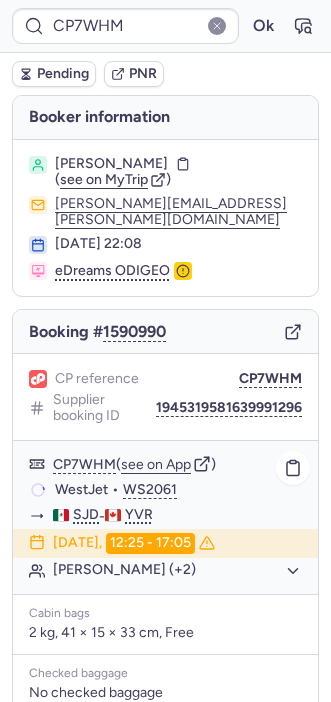 scroll, scrollTop: 274, scrollLeft: 0, axis: vertical 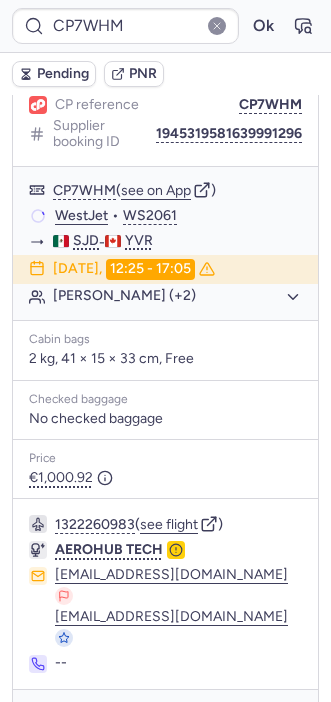click 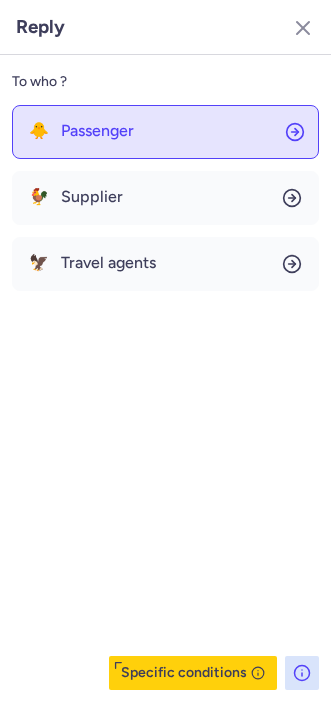 click on "Passenger" at bounding box center (97, 131) 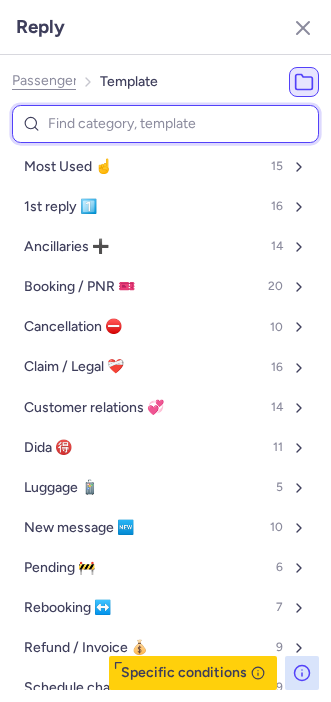 type on "p" 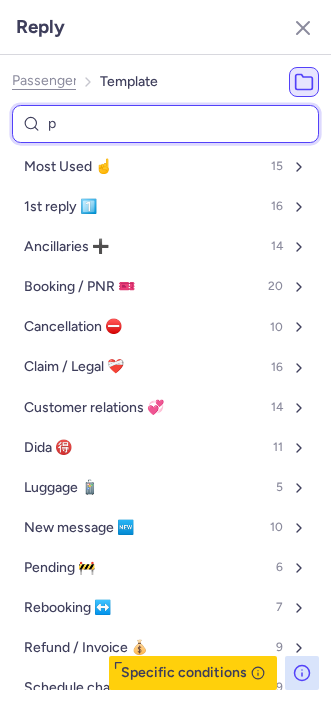 select on "en" 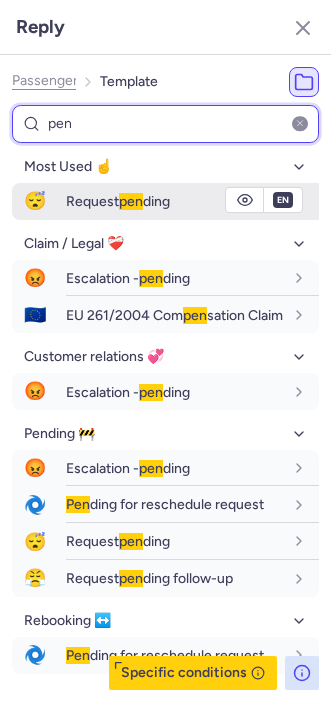 type on "pen" 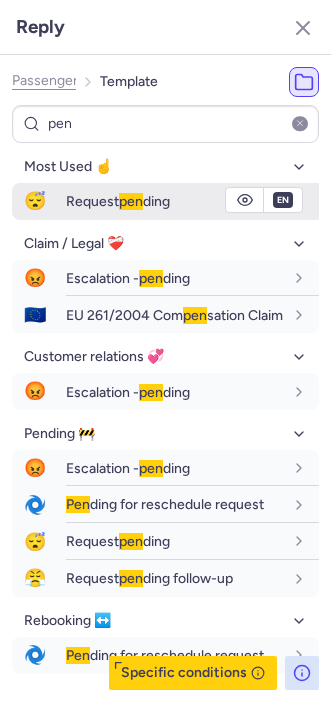 click on "Request  pen ding" at bounding box center (118, 201) 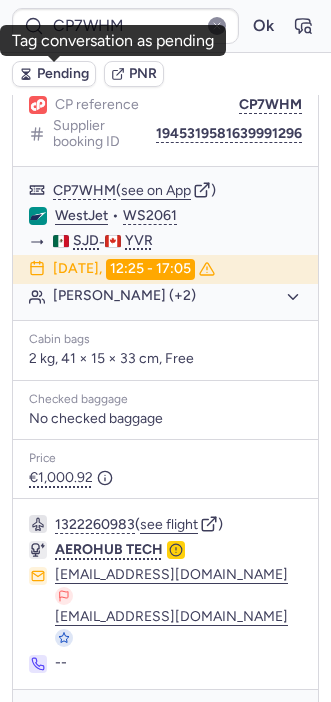 click on "Pending" at bounding box center (63, 74) 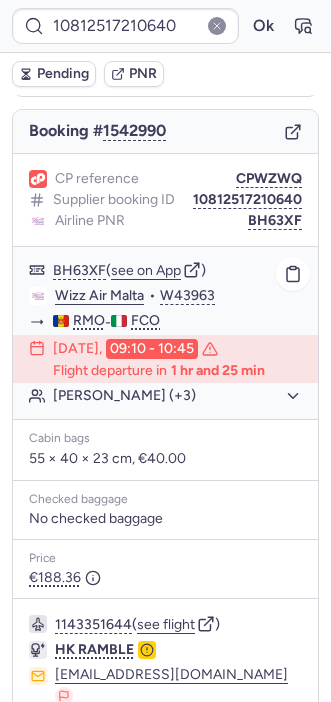 scroll, scrollTop: 185, scrollLeft: 0, axis: vertical 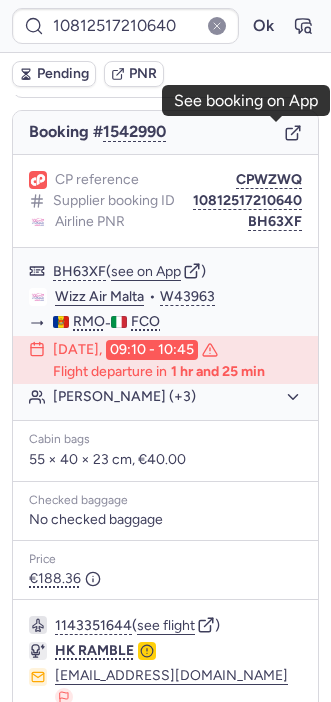 click 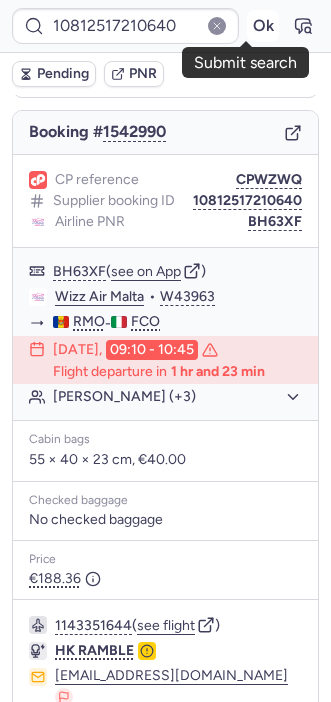 click on "Ok" at bounding box center (263, 26) 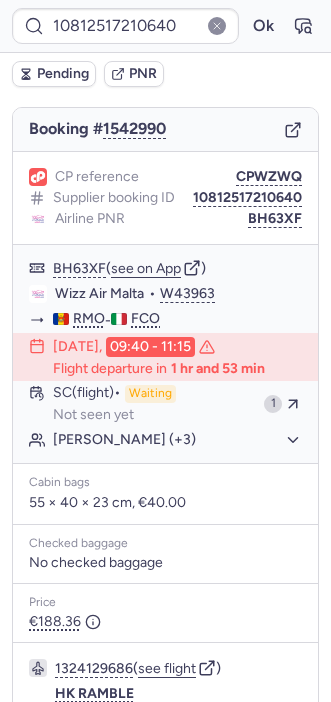 scroll, scrollTop: 185, scrollLeft: 0, axis: vertical 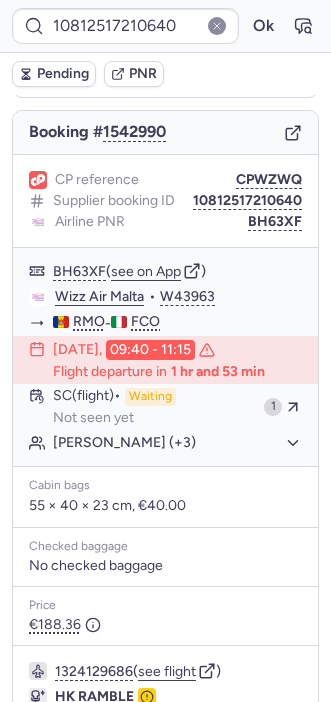 type on "10812517510922" 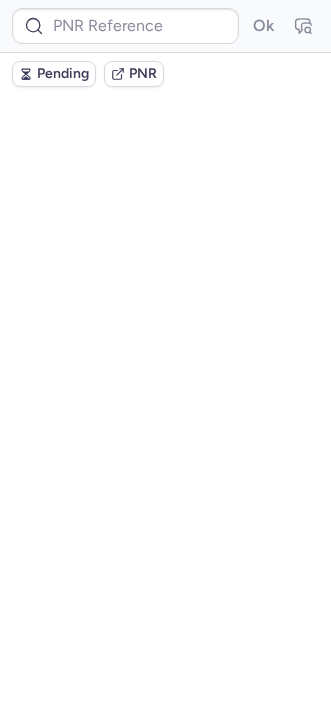 scroll, scrollTop: 0, scrollLeft: 0, axis: both 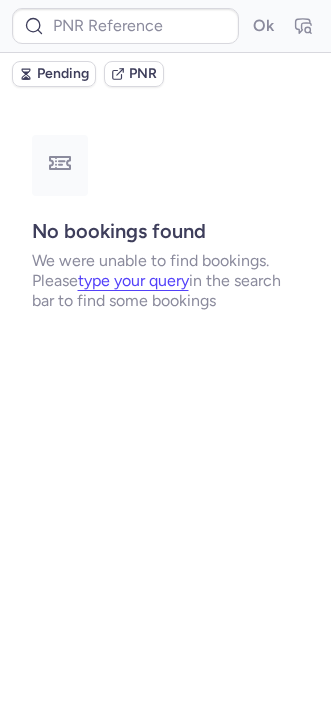 type on "DT1751704113246665" 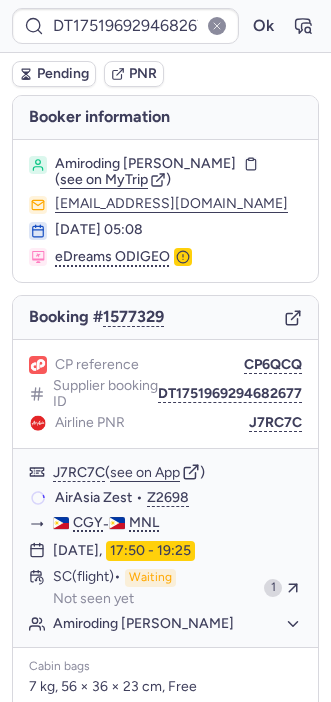 type on "CPQMMM" 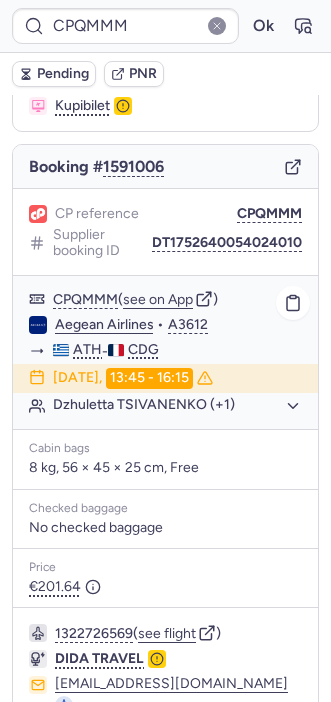 scroll, scrollTop: 253, scrollLeft: 0, axis: vertical 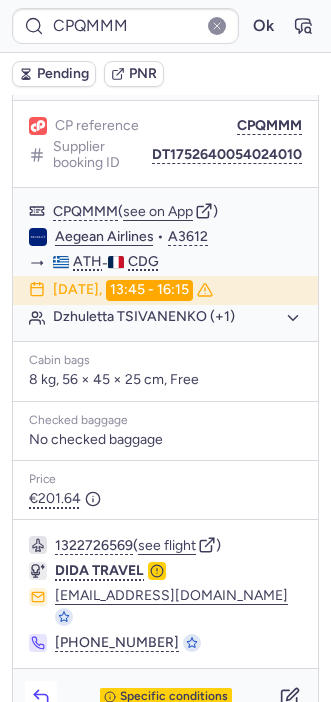 click 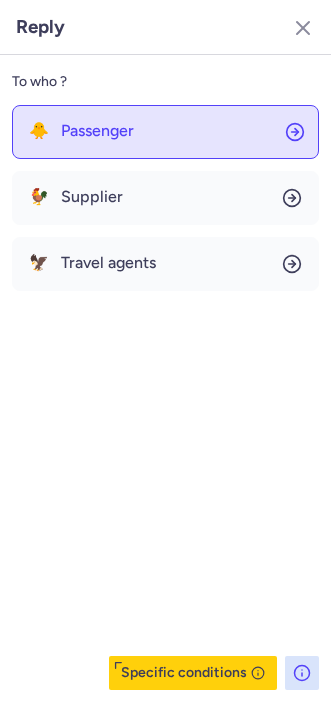 click on "Passenger" at bounding box center (97, 131) 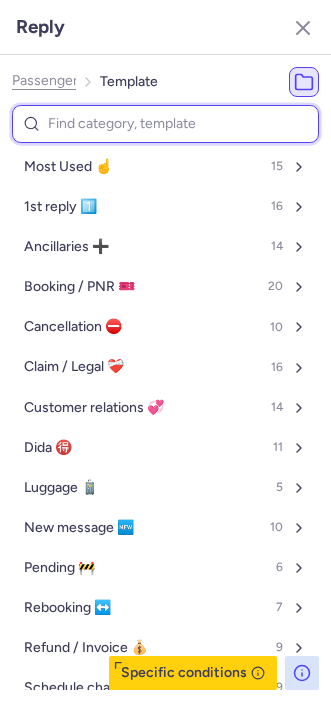 type on "a" 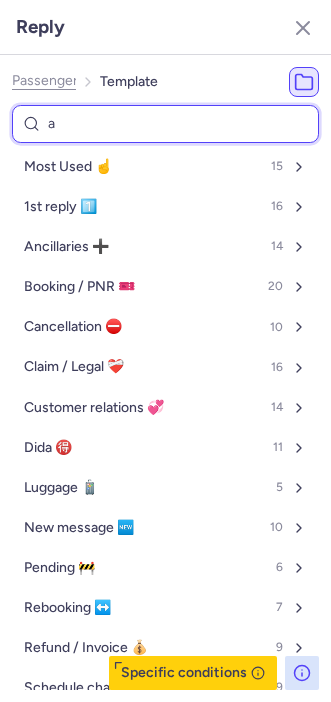 select on "en" 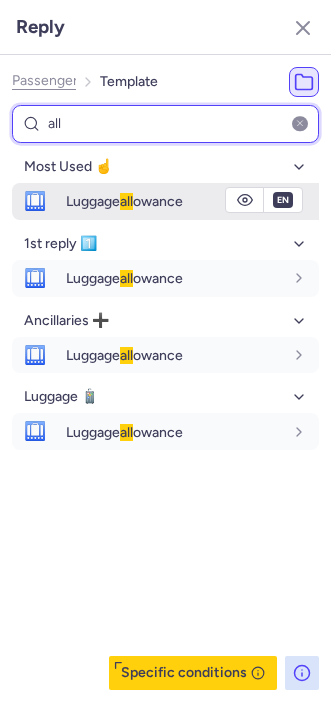 type on "all" 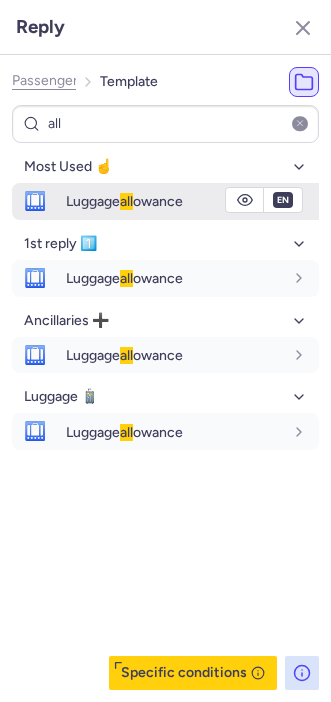 click on "Luggage  all owance" at bounding box center (124, 201) 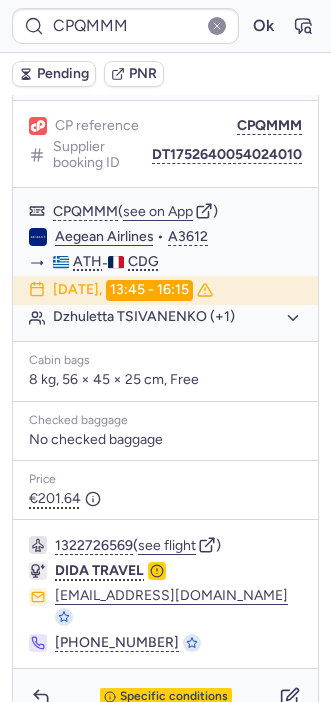 type 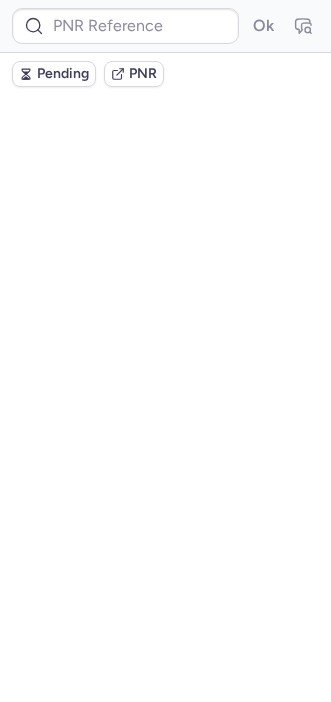 scroll, scrollTop: 0, scrollLeft: 0, axis: both 